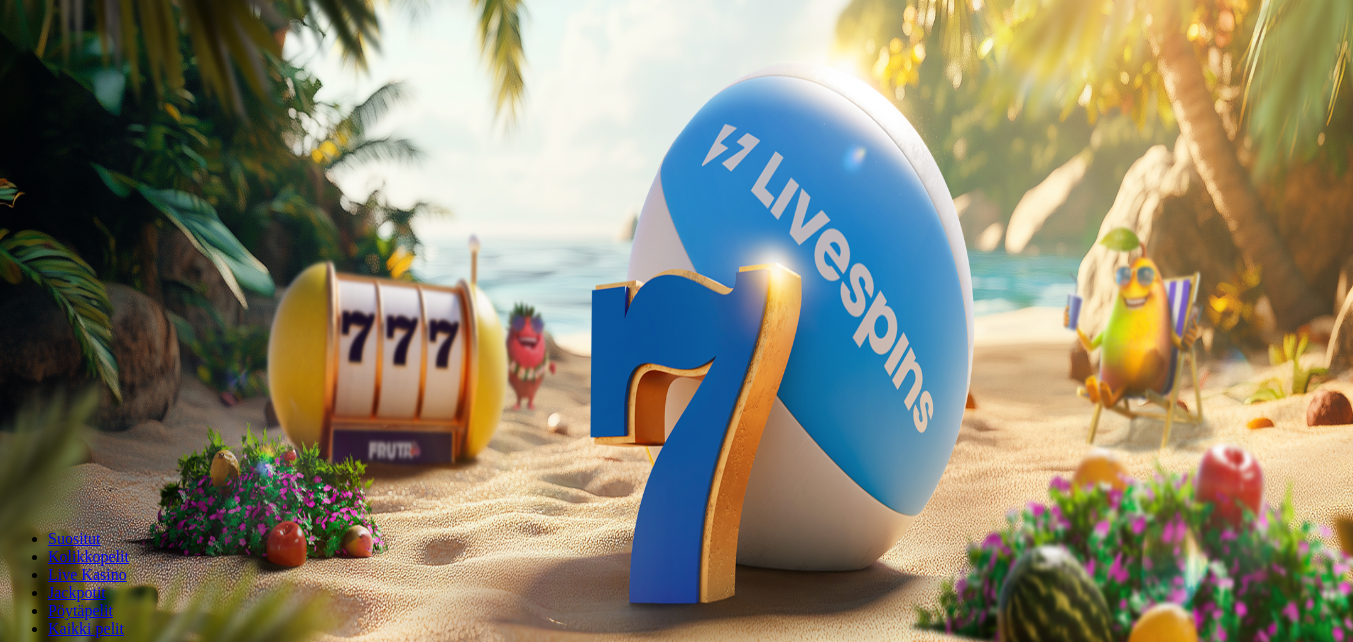click on "Talletus" at bounding box center (38, 72) 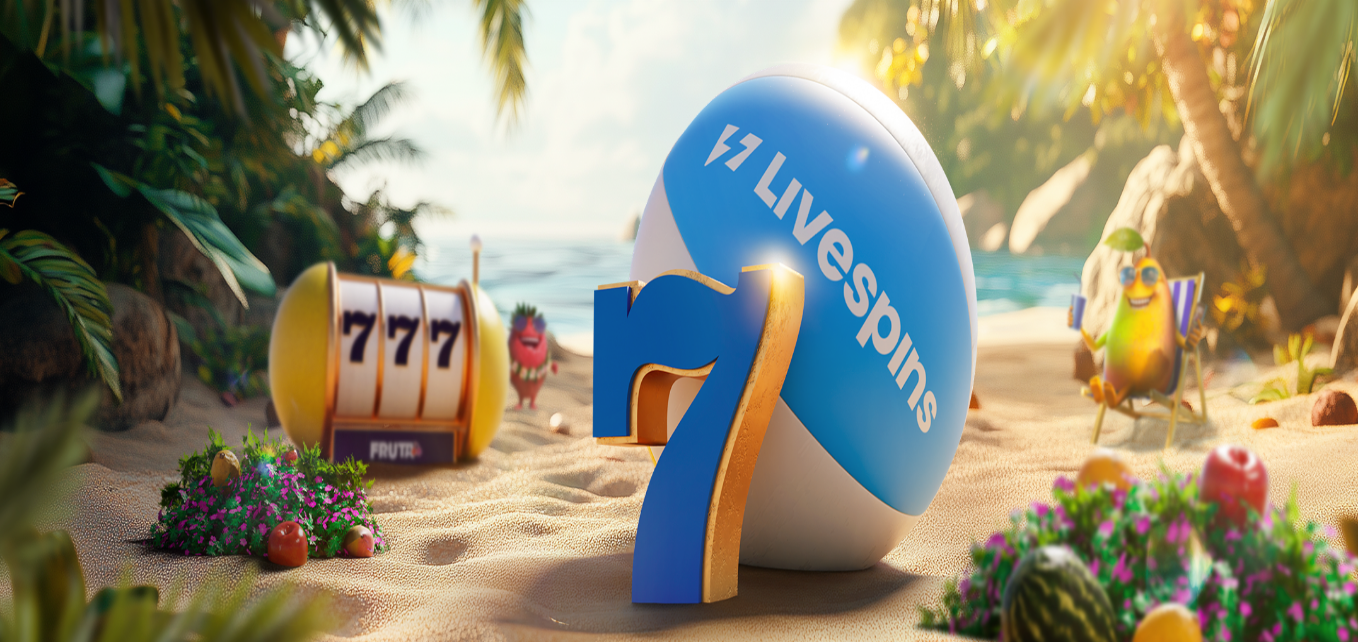 click on "€50" at bounding box center (211, 341) 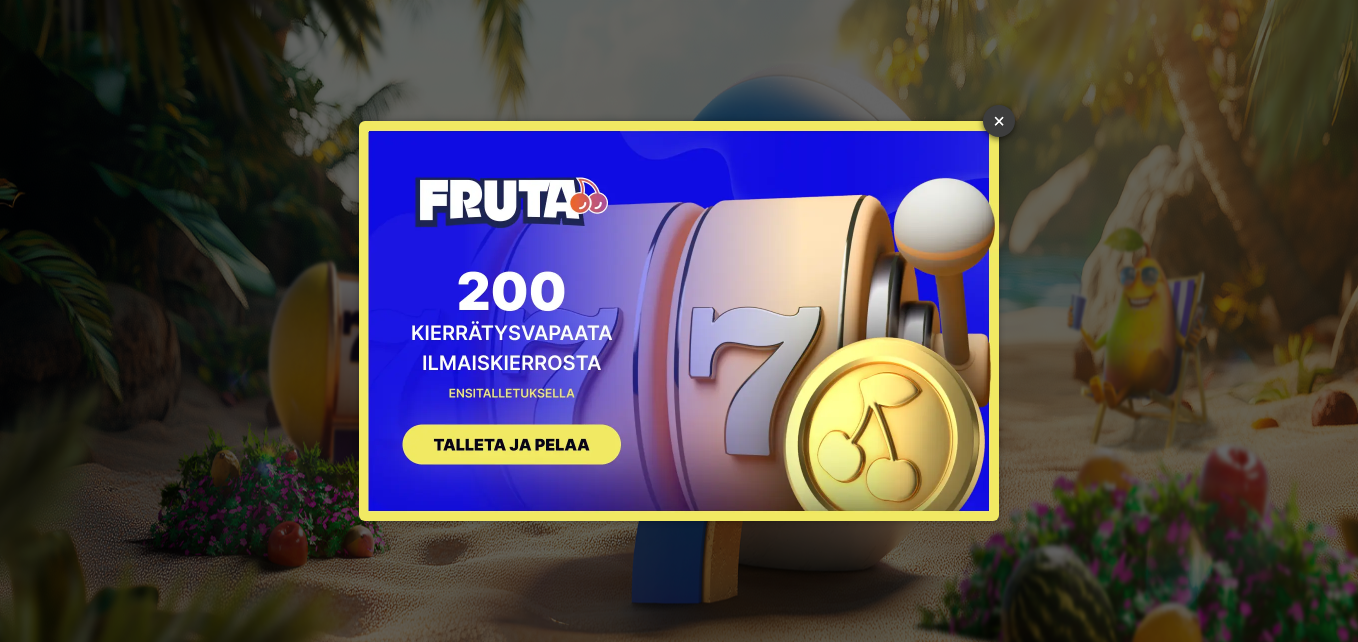 click on "×" at bounding box center (999, 121) 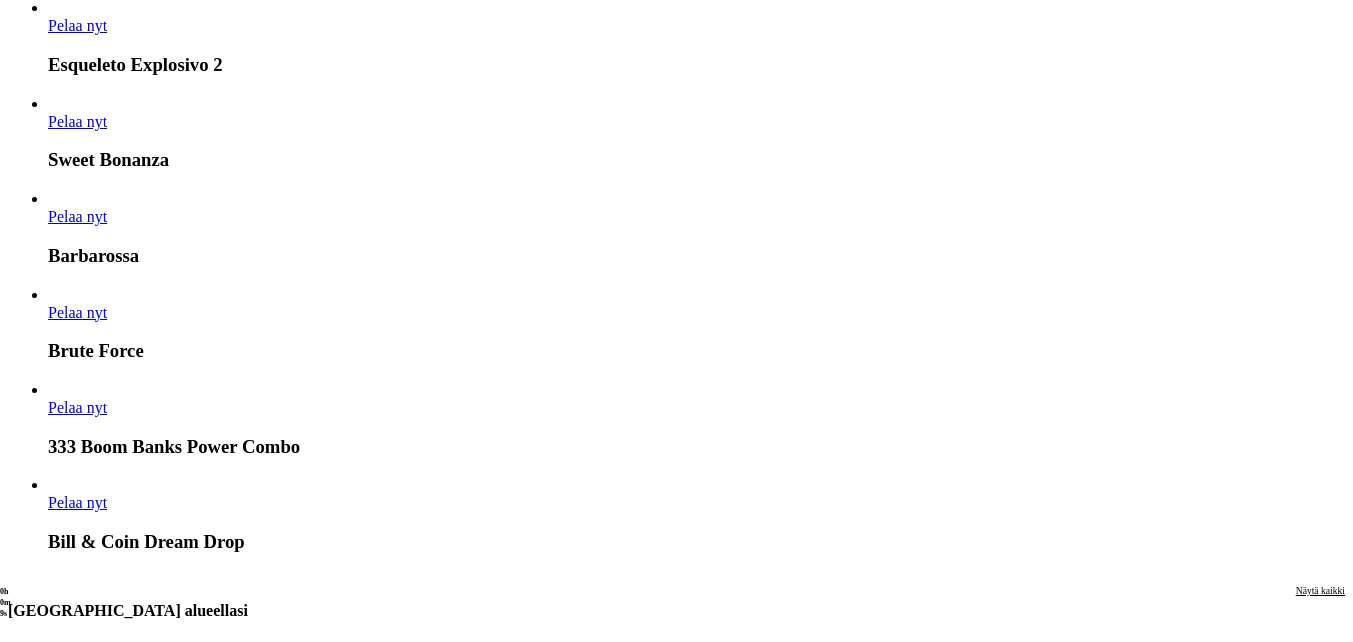 scroll, scrollTop: 1800, scrollLeft: 0, axis: vertical 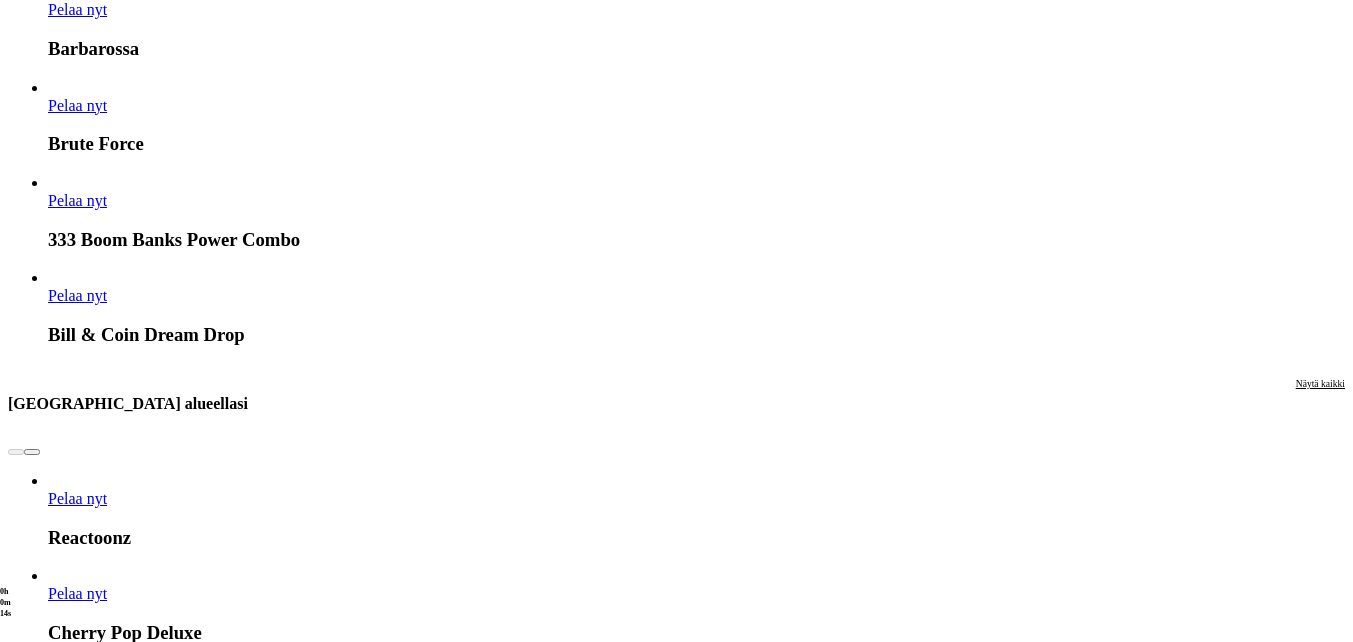 click on "Pelaa nyt" at bounding box center [77, 16338] 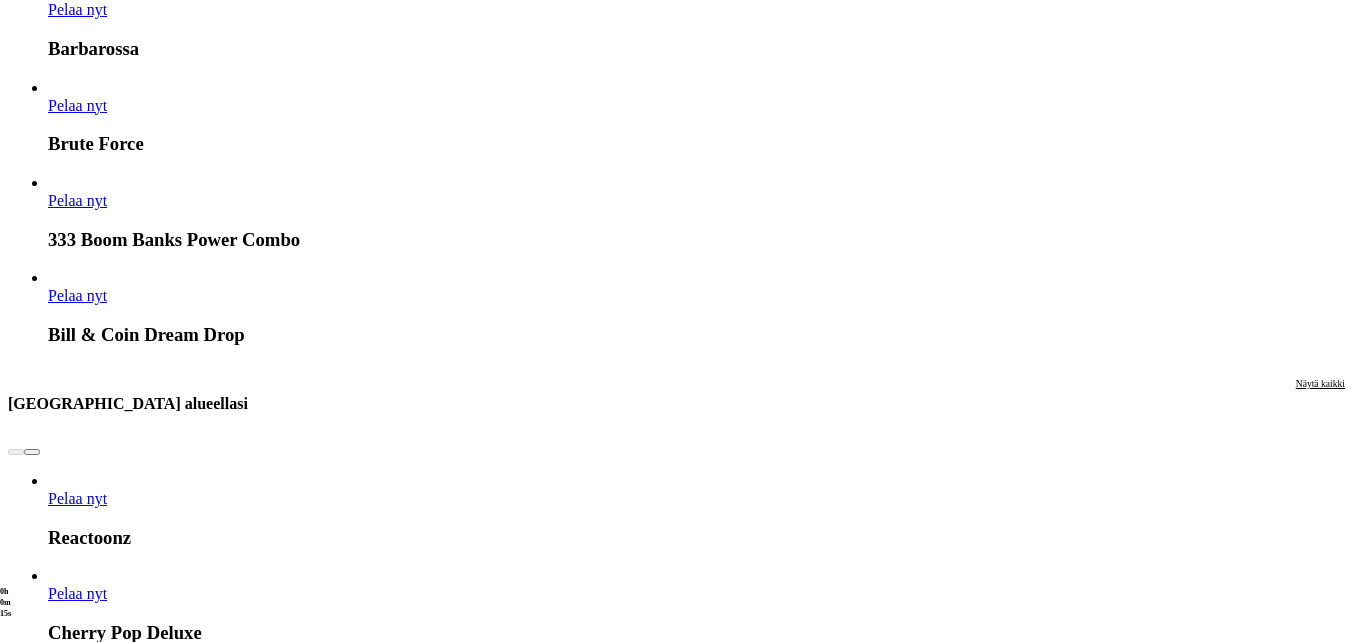 scroll, scrollTop: 0, scrollLeft: 0, axis: both 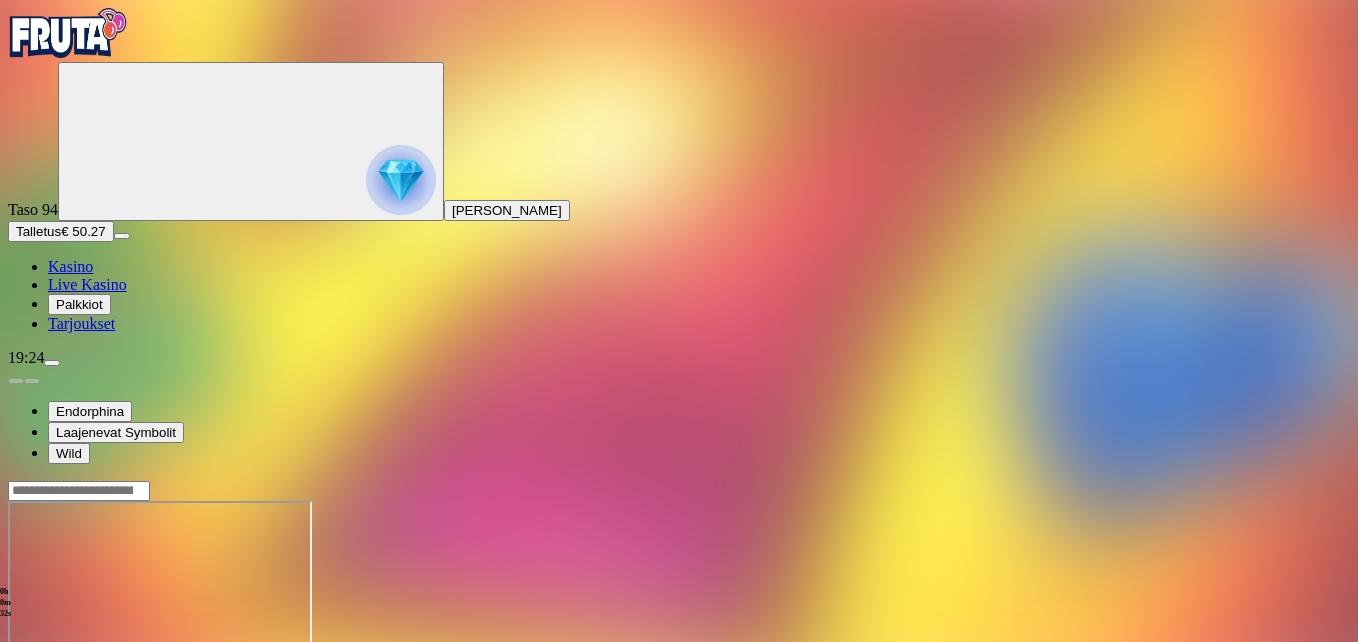 drag, startPoint x: 1241, startPoint y: 188, endPoint x: 1245, endPoint y: 262, distance: 74.10803 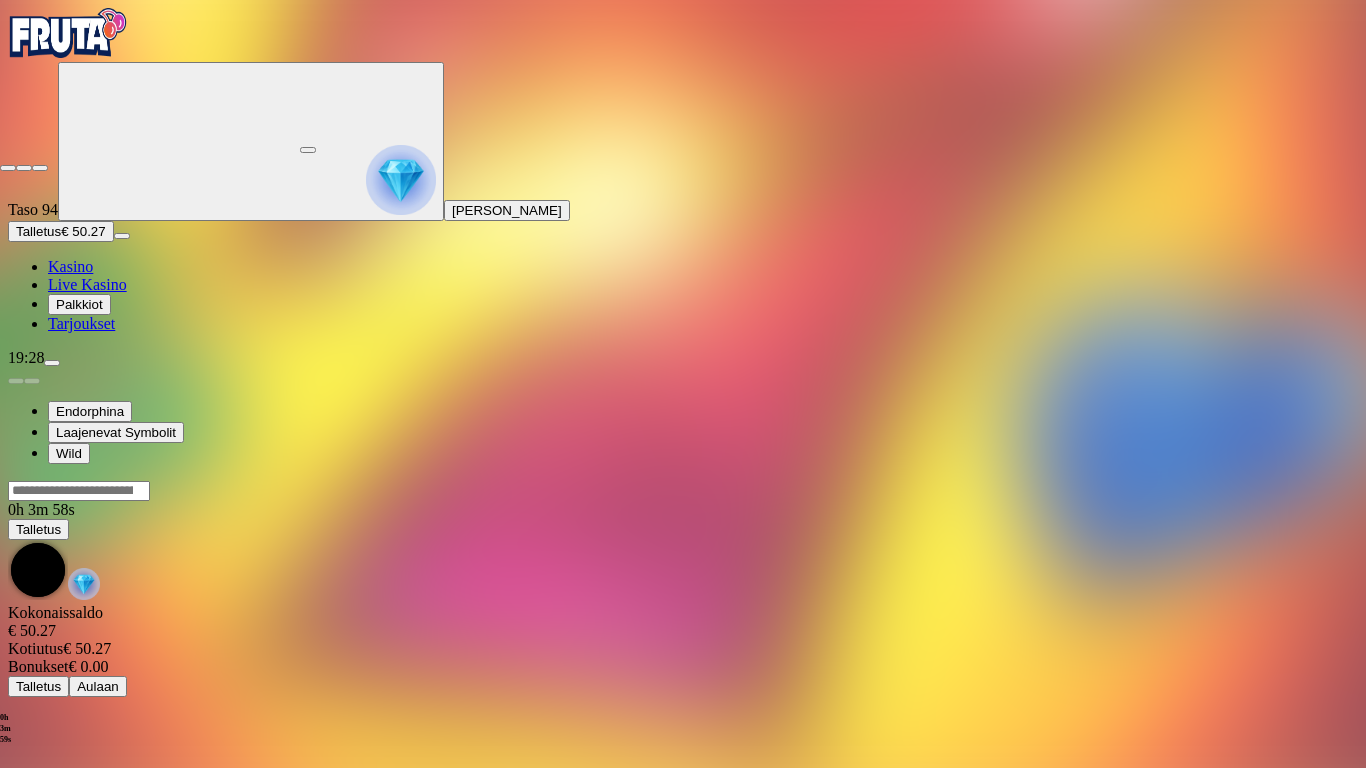 click at bounding box center [8, 168] 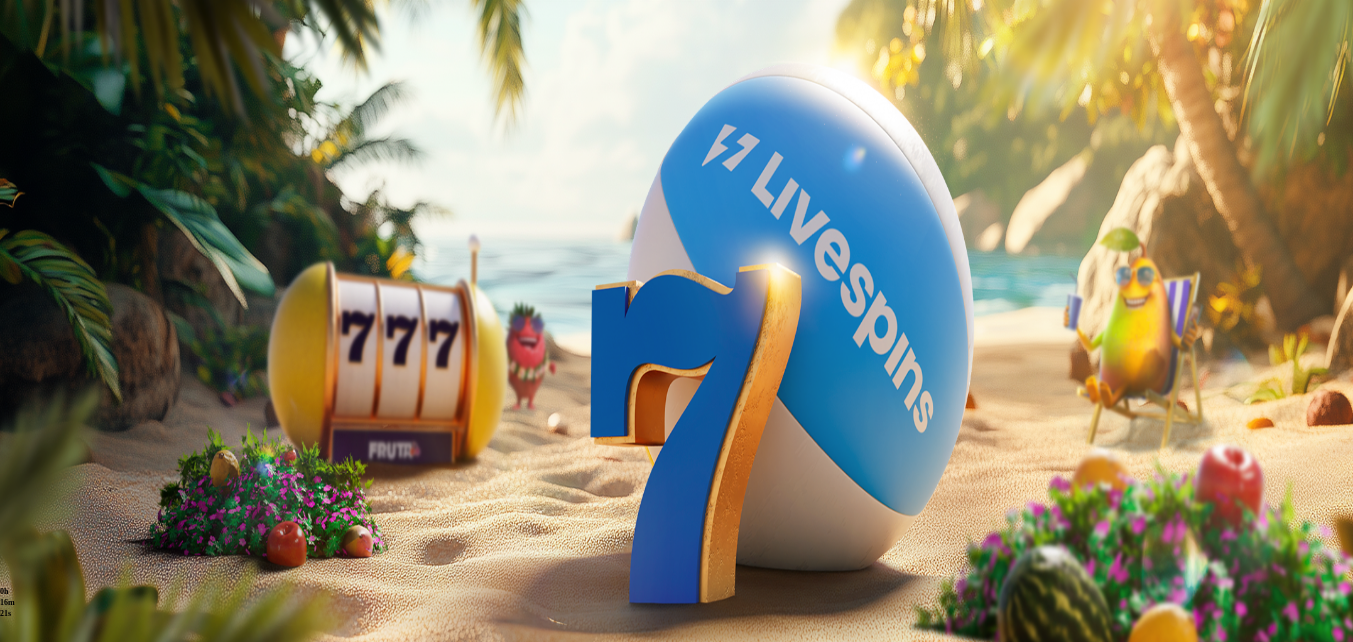 scroll, scrollTop: 0, scrollLeft: 0, axis: both 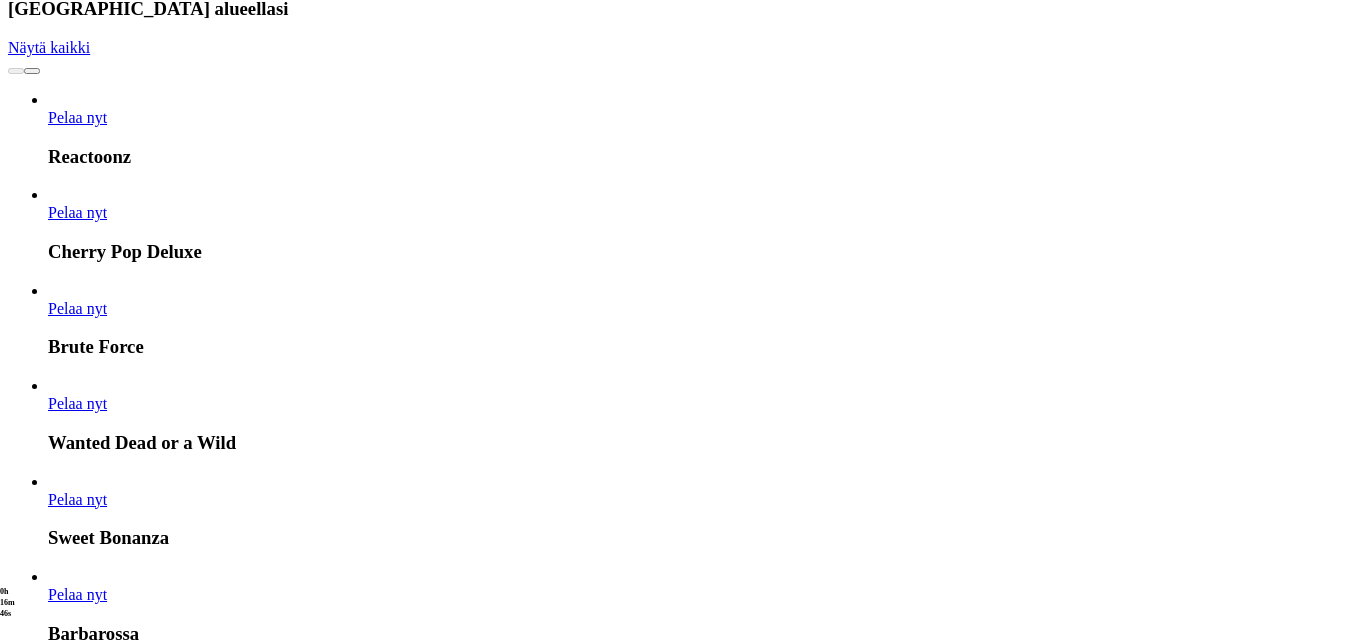 click on "Pelaa nyt" at bounding box center [77, 4562] 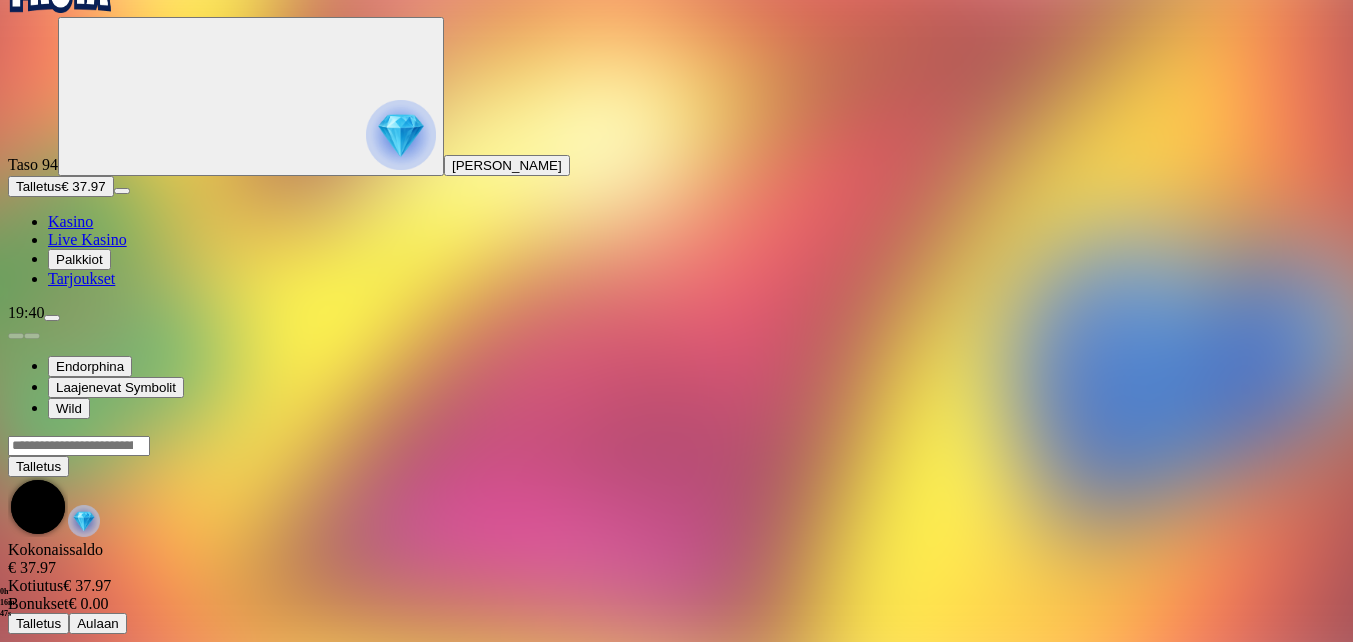 scroll, scrollTop: 0, scrollLeft: 0, axis: both 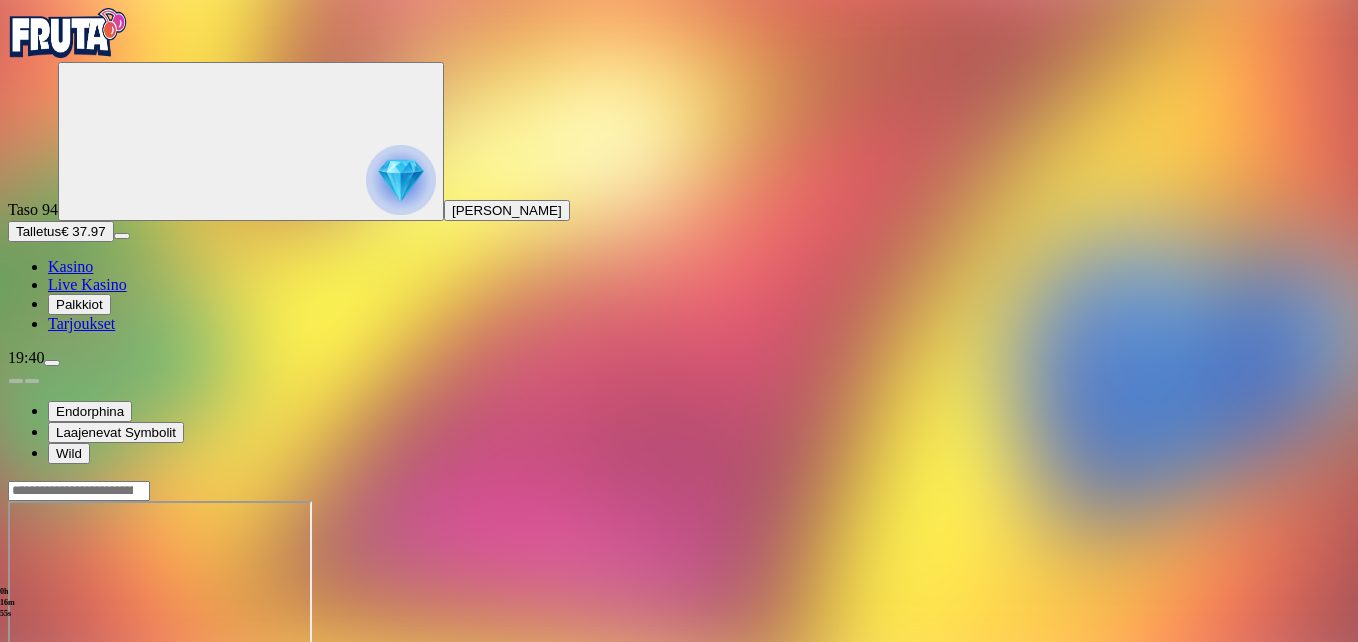 drag, startPoint x: 1245, startPoint y: 185, endPoint x: 1249, endPoint y: 259, distance: 74.10803 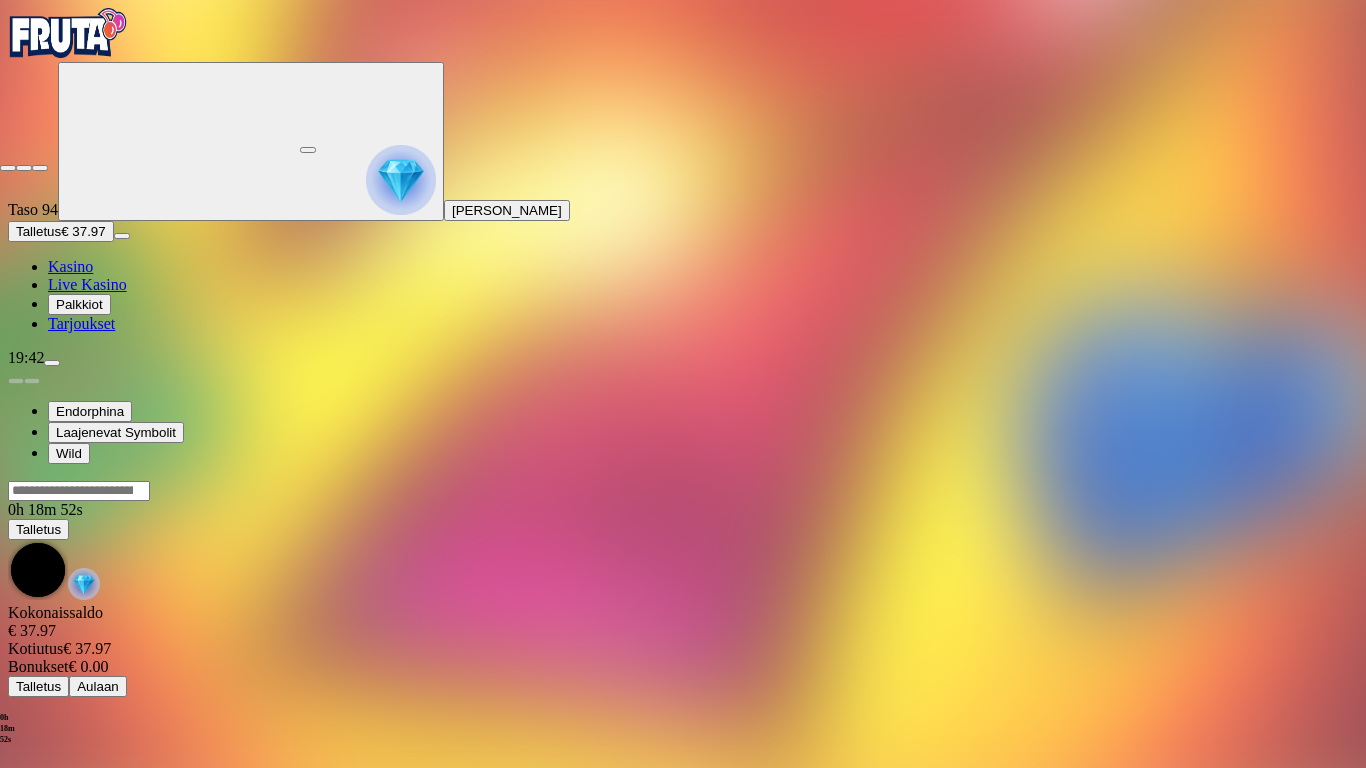 click at bounding box center (8, 168) 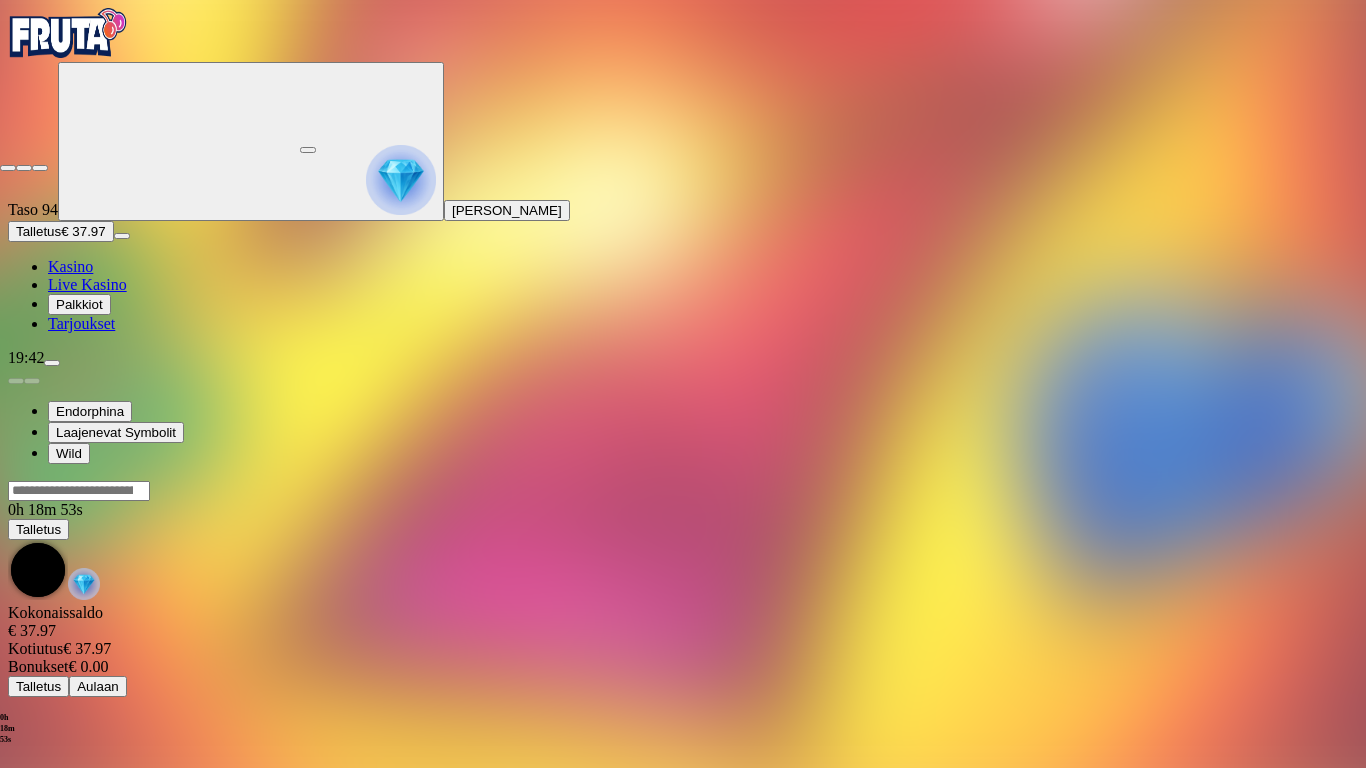 click at bounding box center [8, 168] 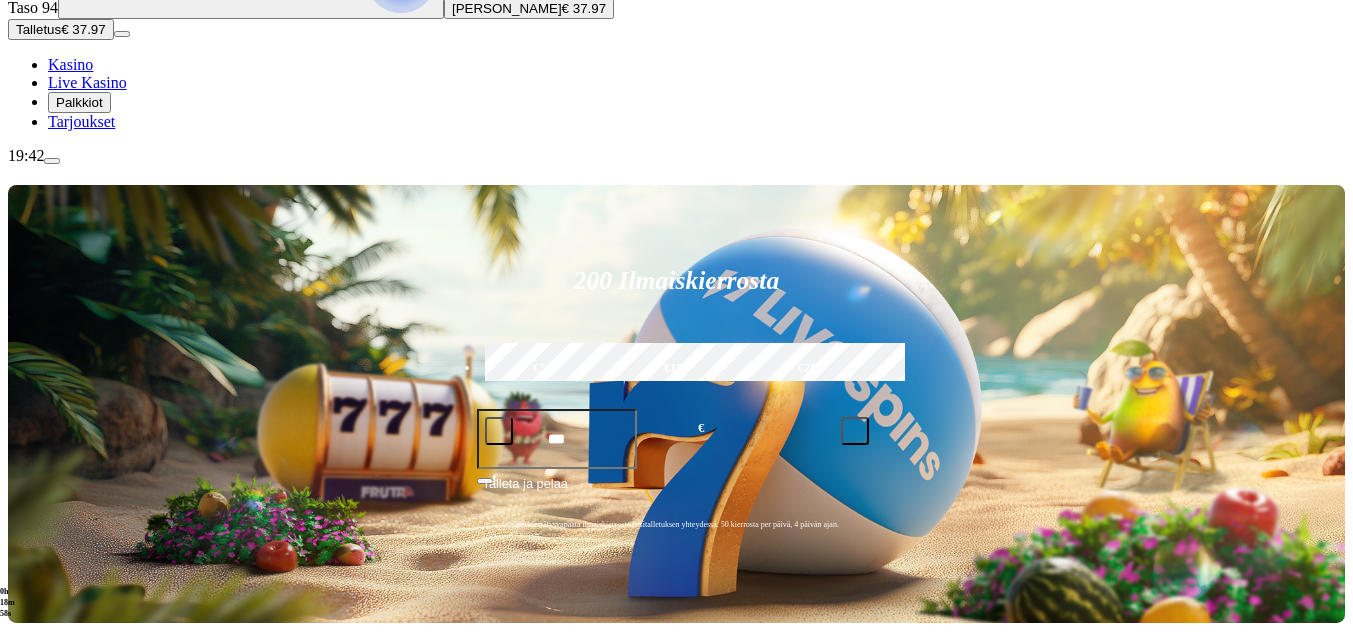 scroll, scrollTop: 200, scrollLeft: 0, axis: vertical 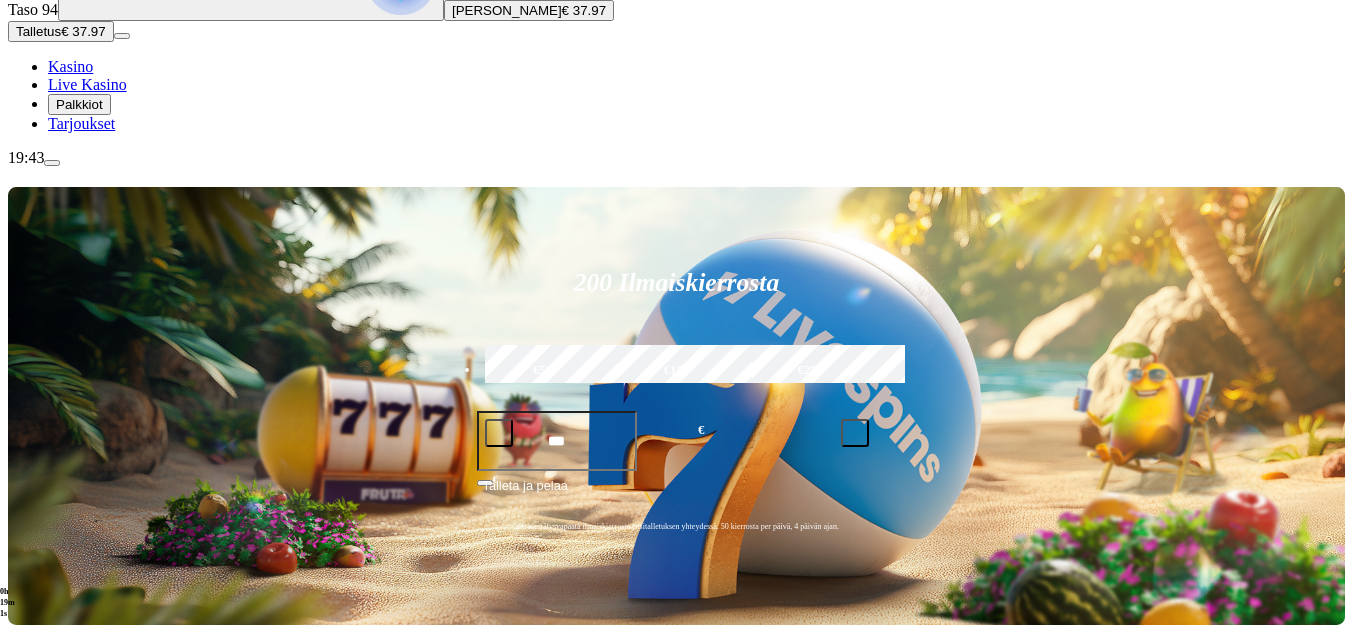 click at bounding box center [32, 895] 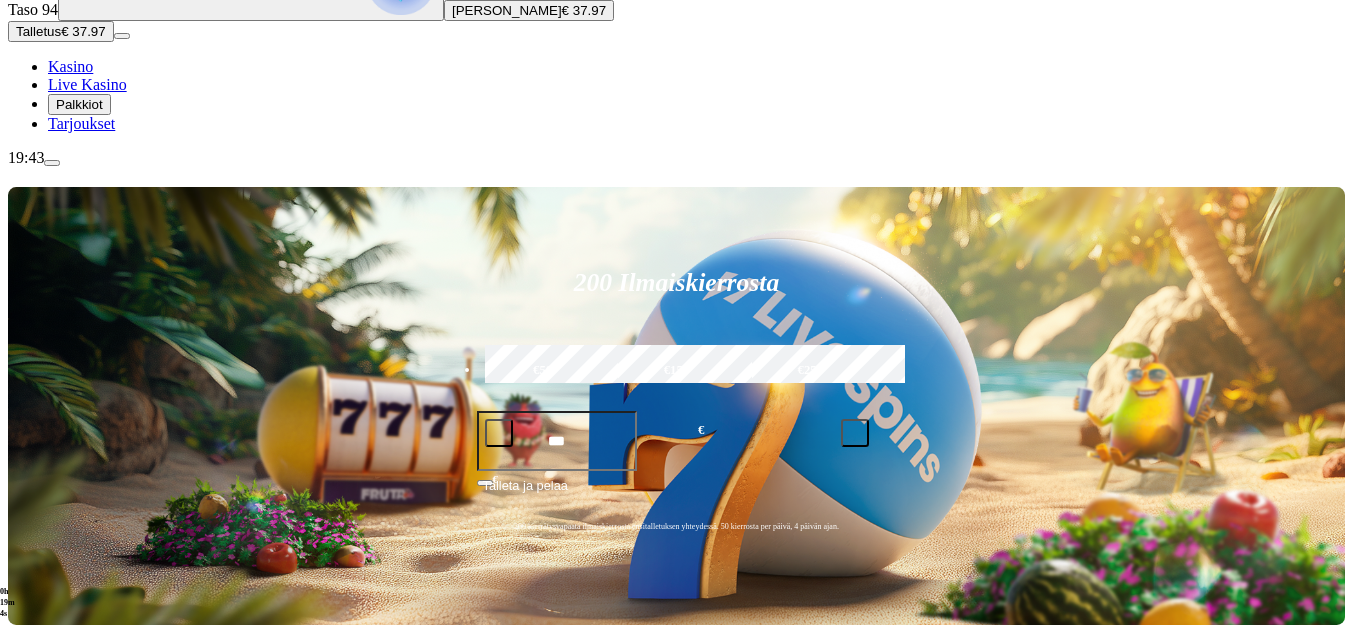 scroll, scrollTop: 300, scrollLeft: 0, axis: vertical 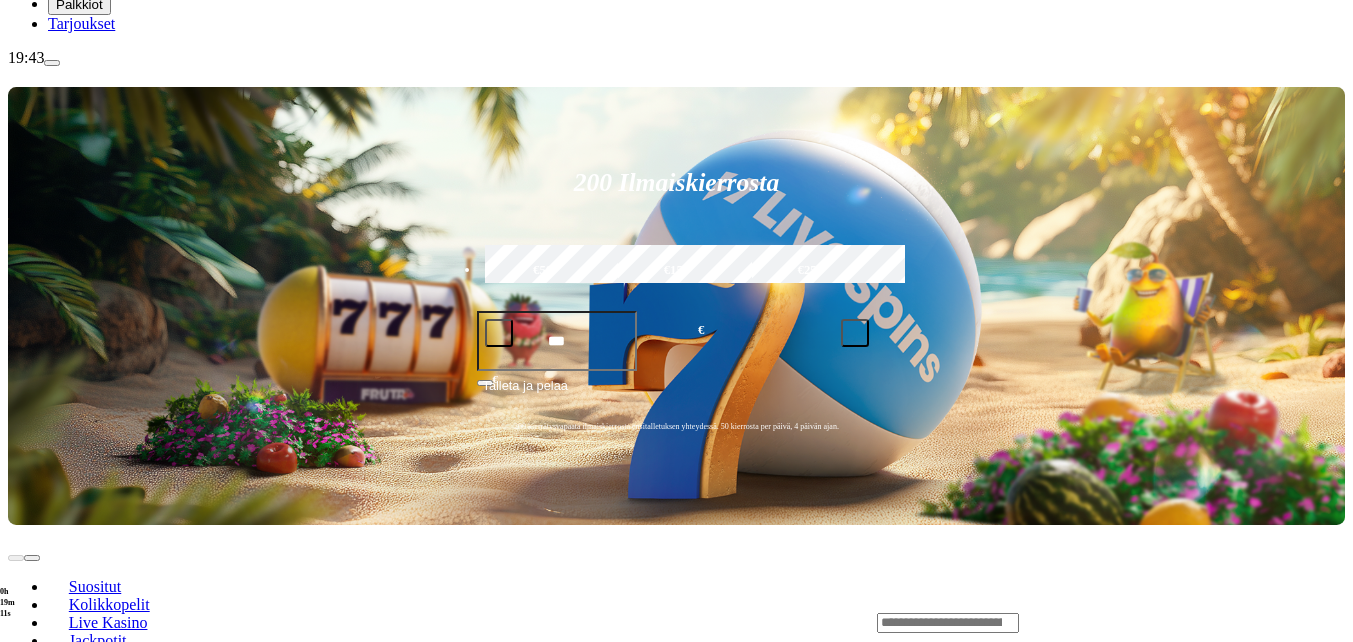 type 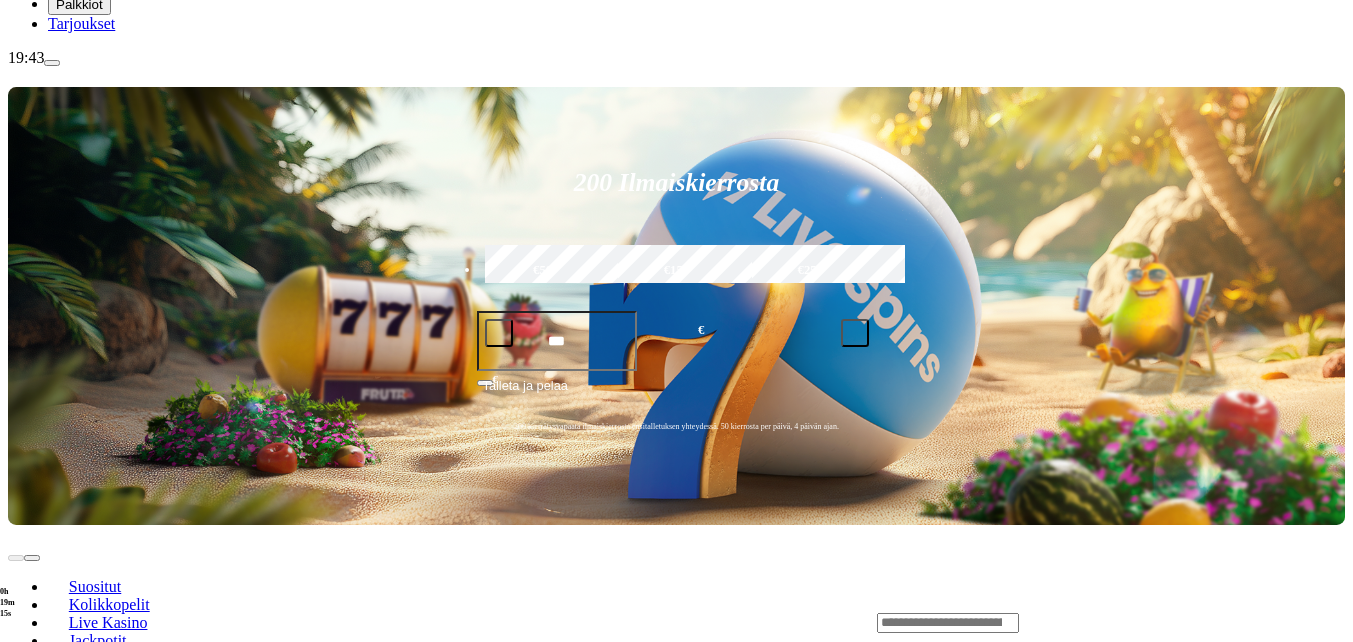 click at bounding box center (948, 623) 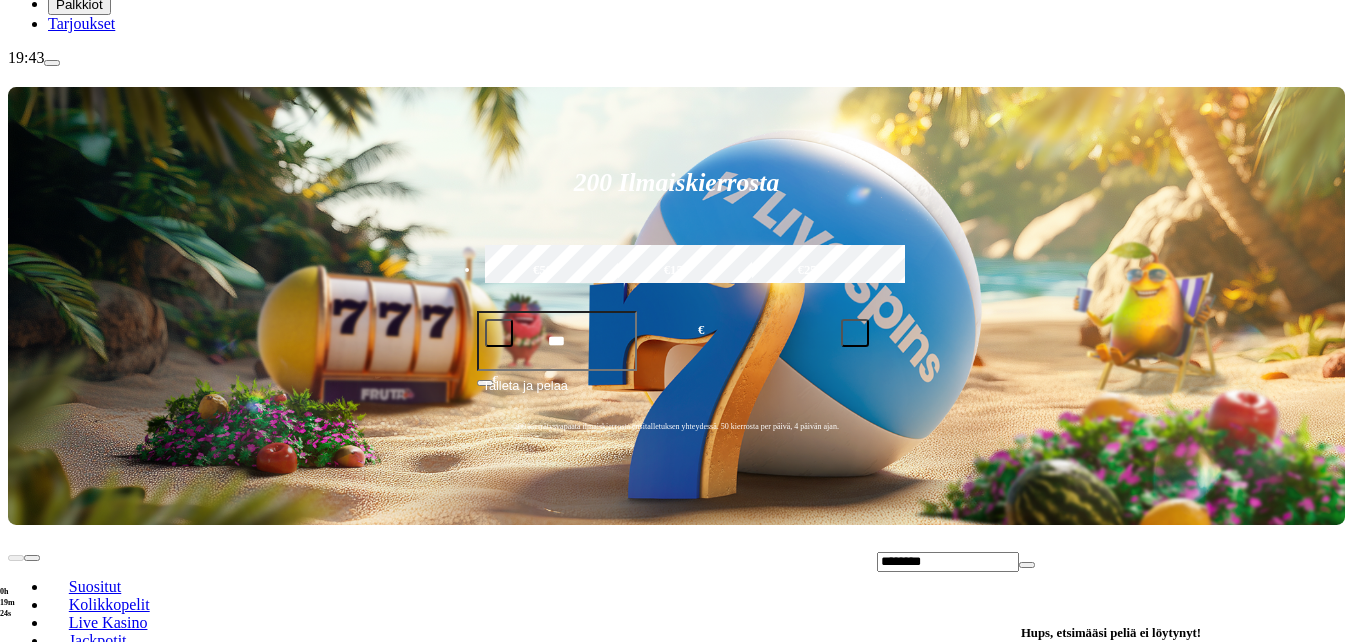 click on "********" at bounding box center (948, 562) 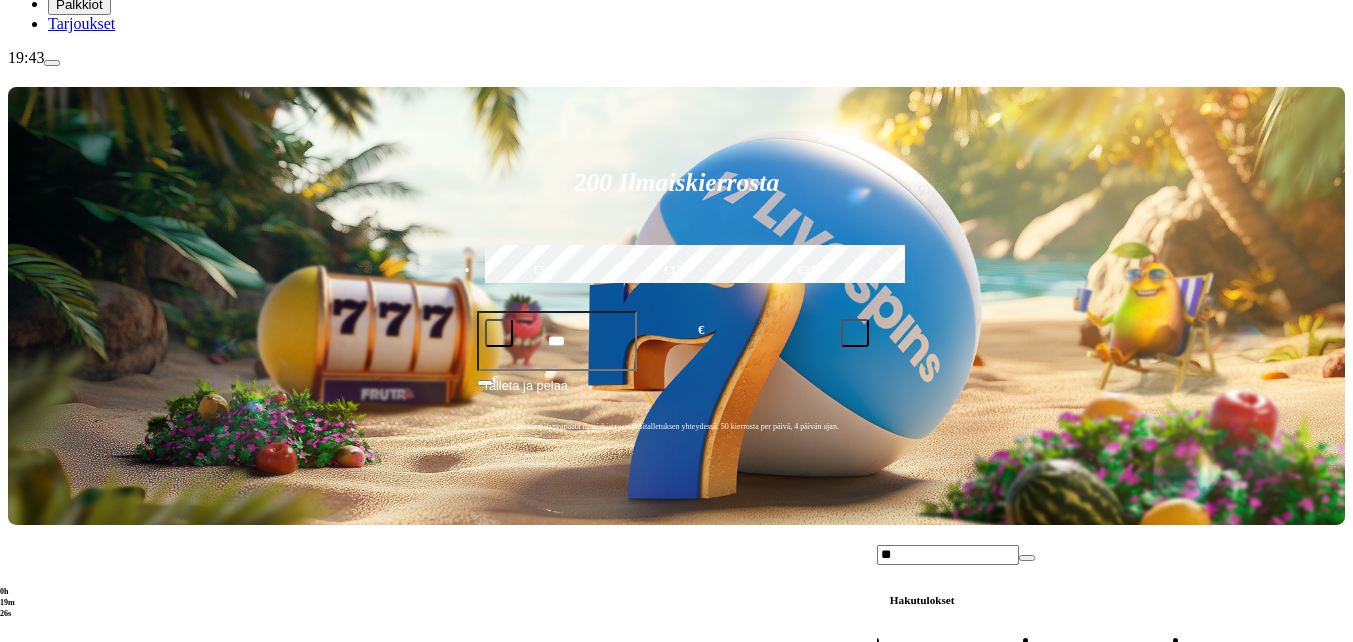 type on "*" 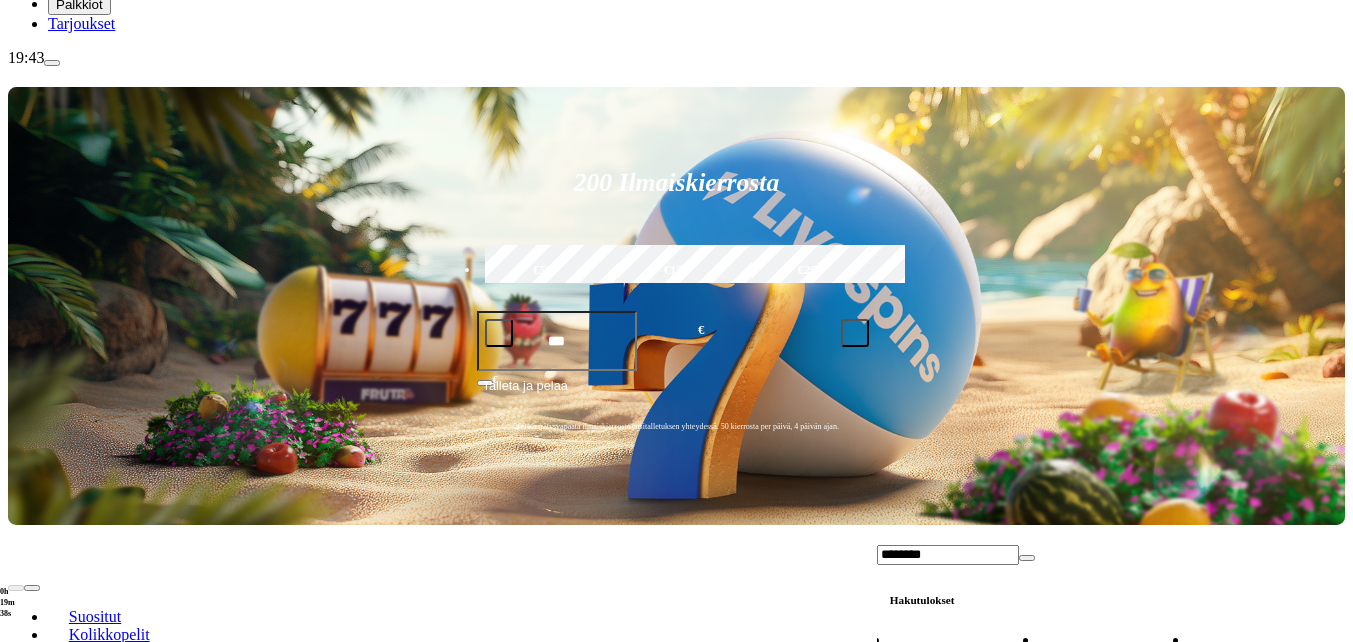 type on "********" 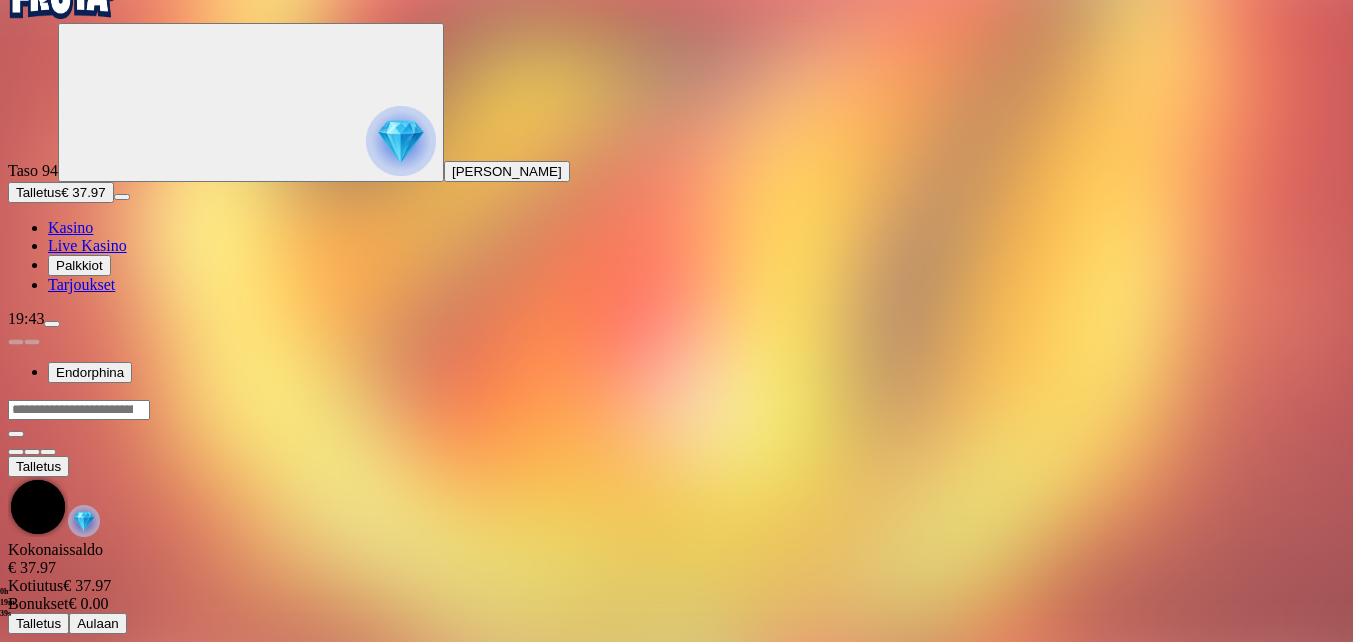 scroll, scrollTop: 0, scrollLeft: 0, axis: both 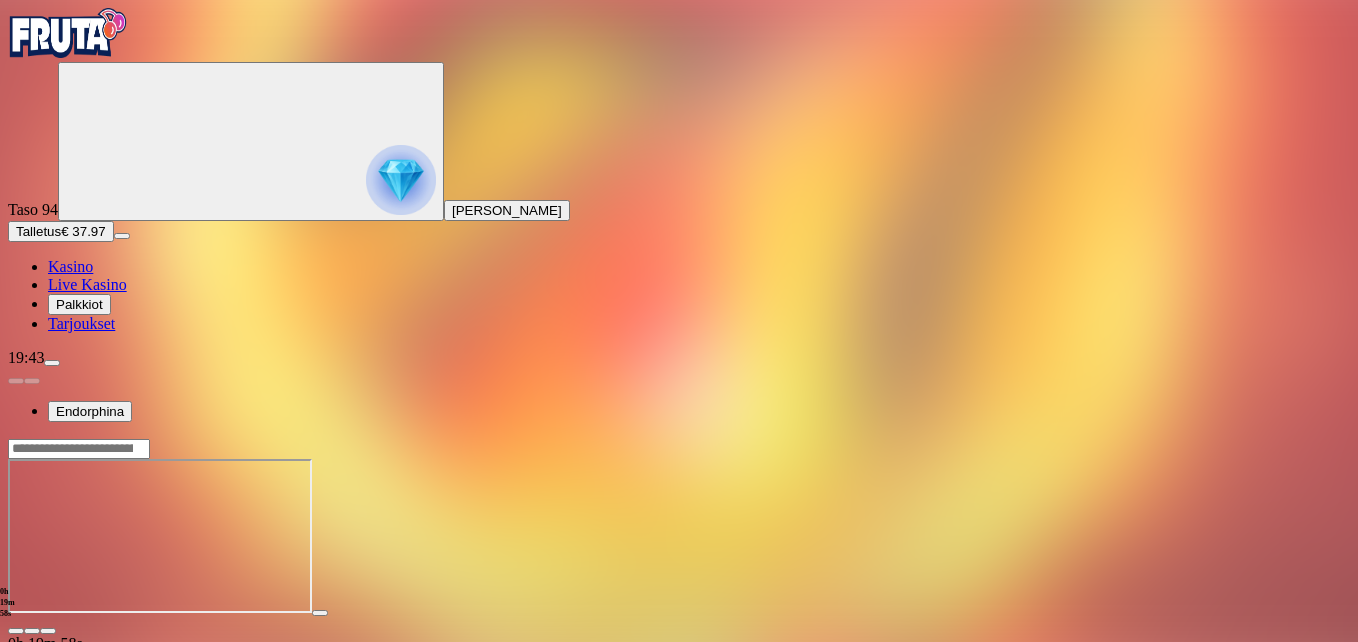 click at bounding box center (48, 631) 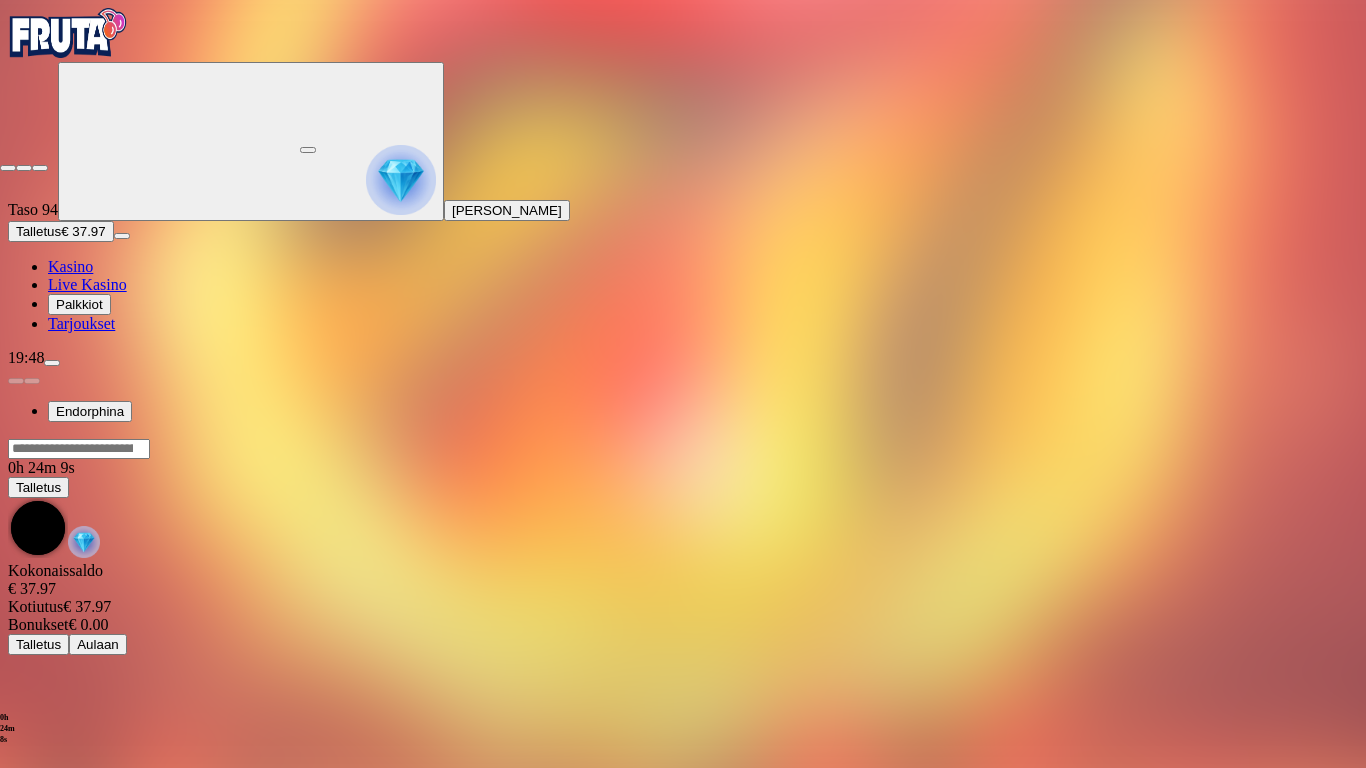 click at bounding box center (8, 168) 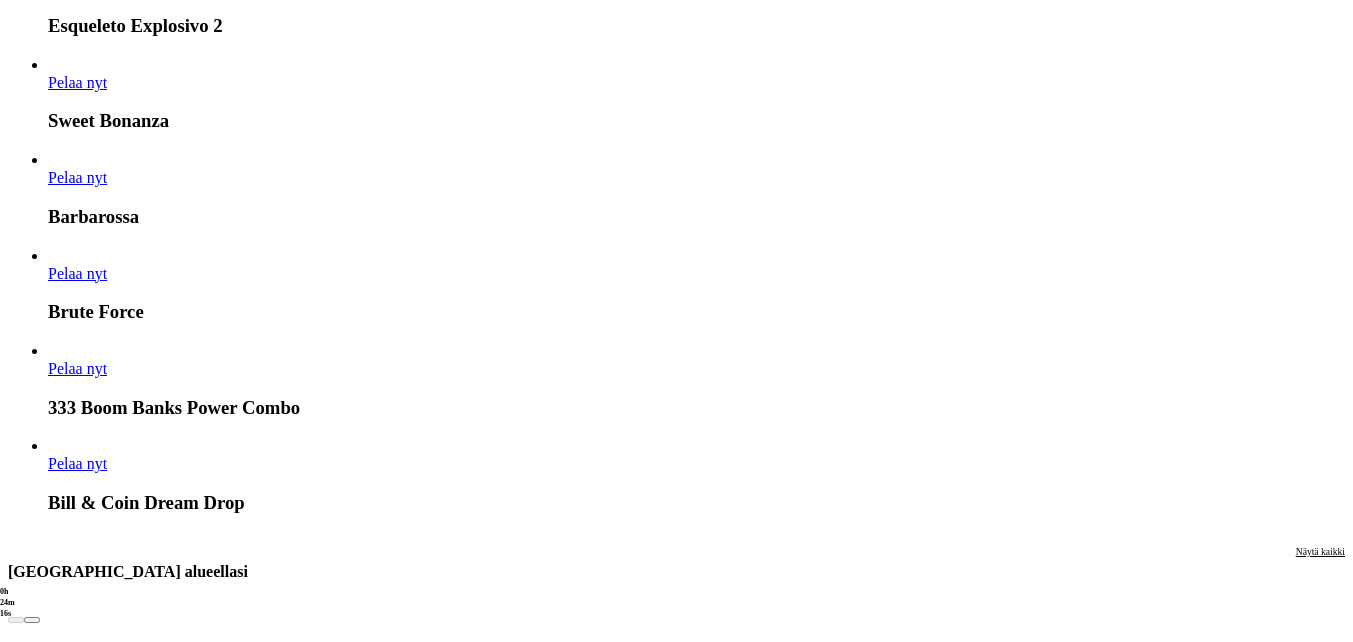 scroll, scrollTop: 1900, scrollLeft: 0, axis: vertical 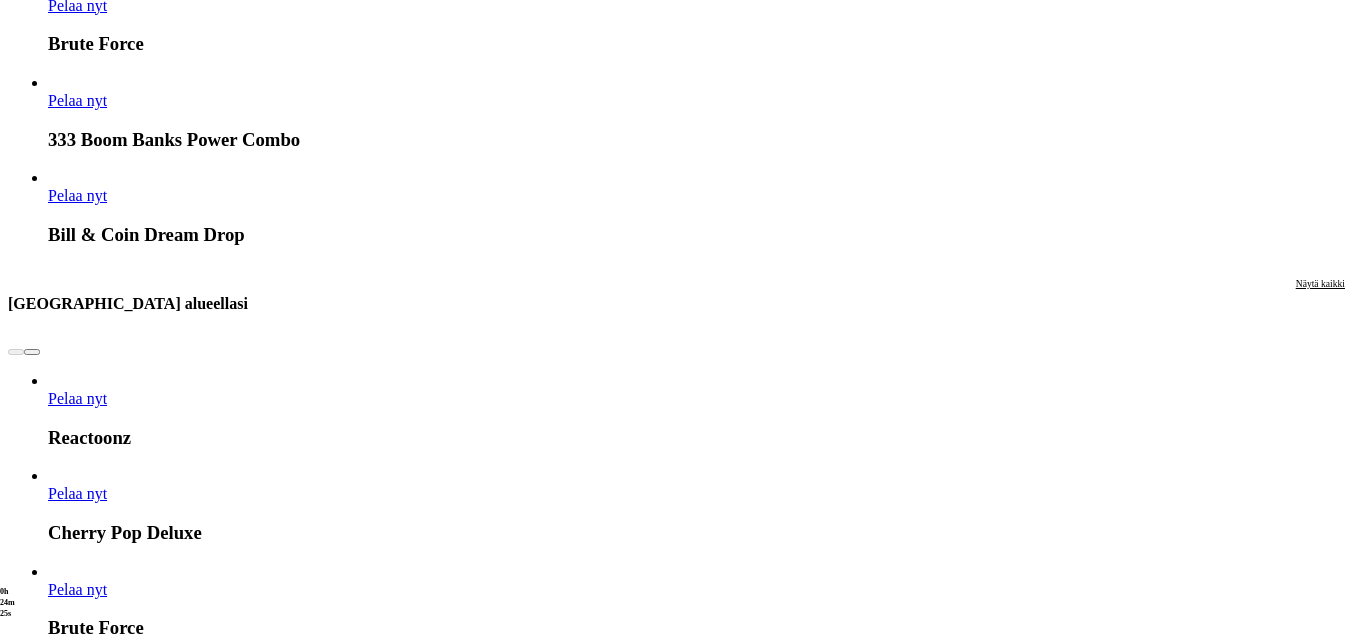 click at bounding box center (32, 15905) 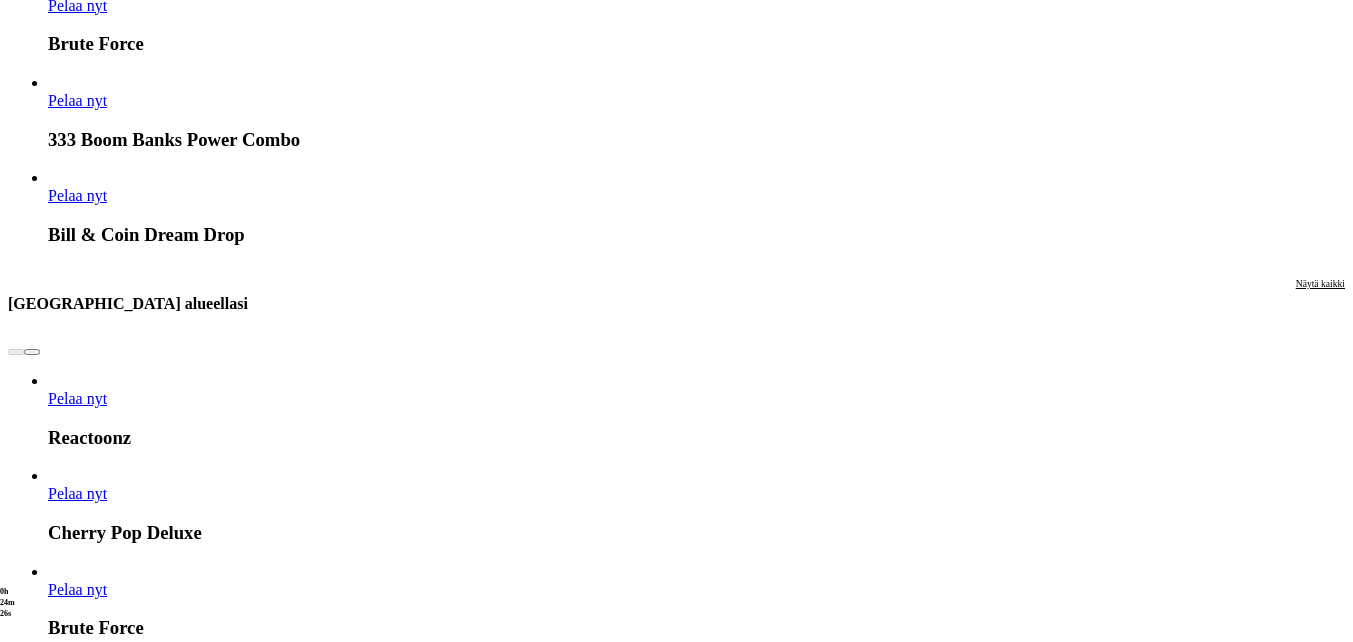 click at bounding box center (32, 15905) 